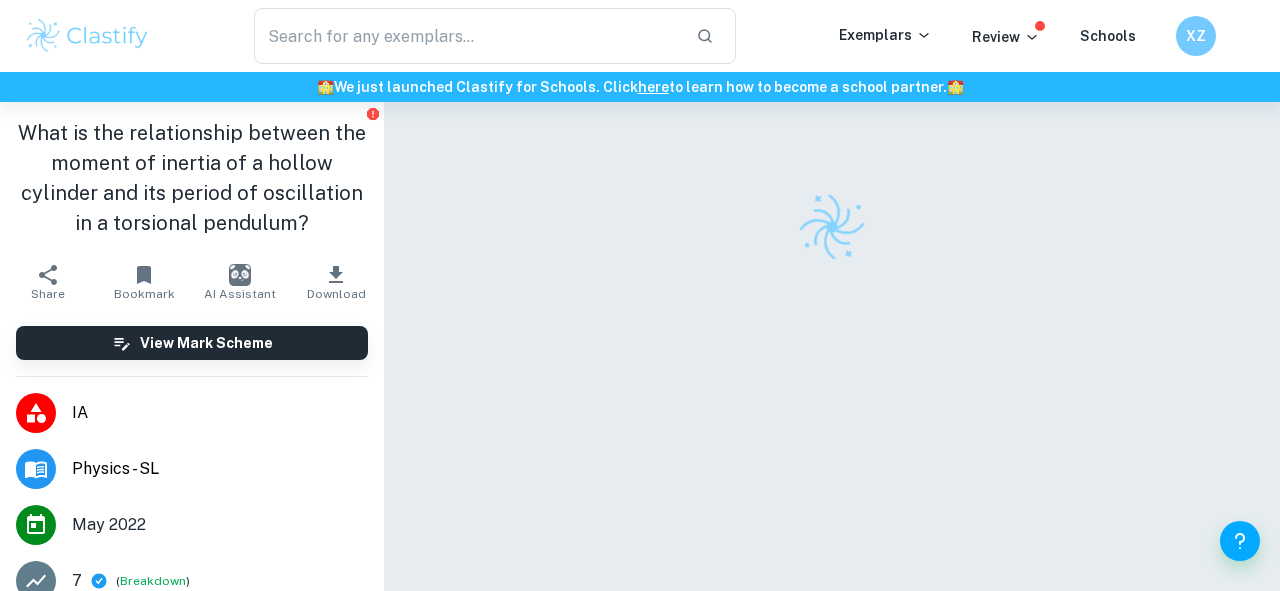 scroll, scrollTop: 0, scrollLeft: 0, axis: both 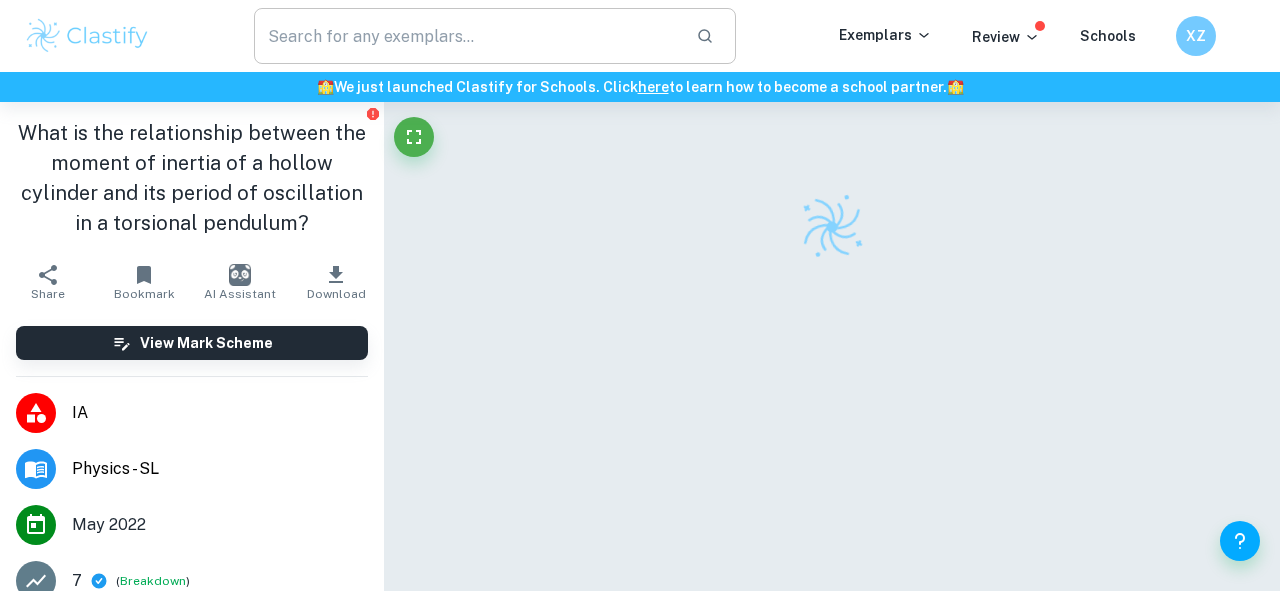 click at bounding box center [467, 36] 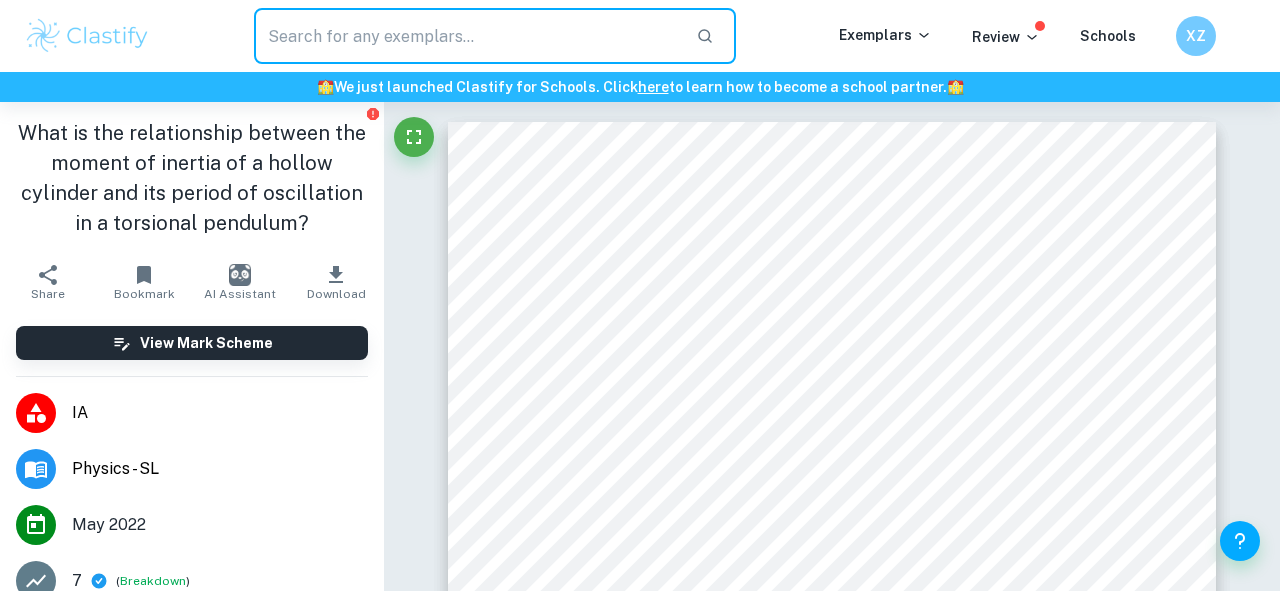paste on "How significant have notable ind" 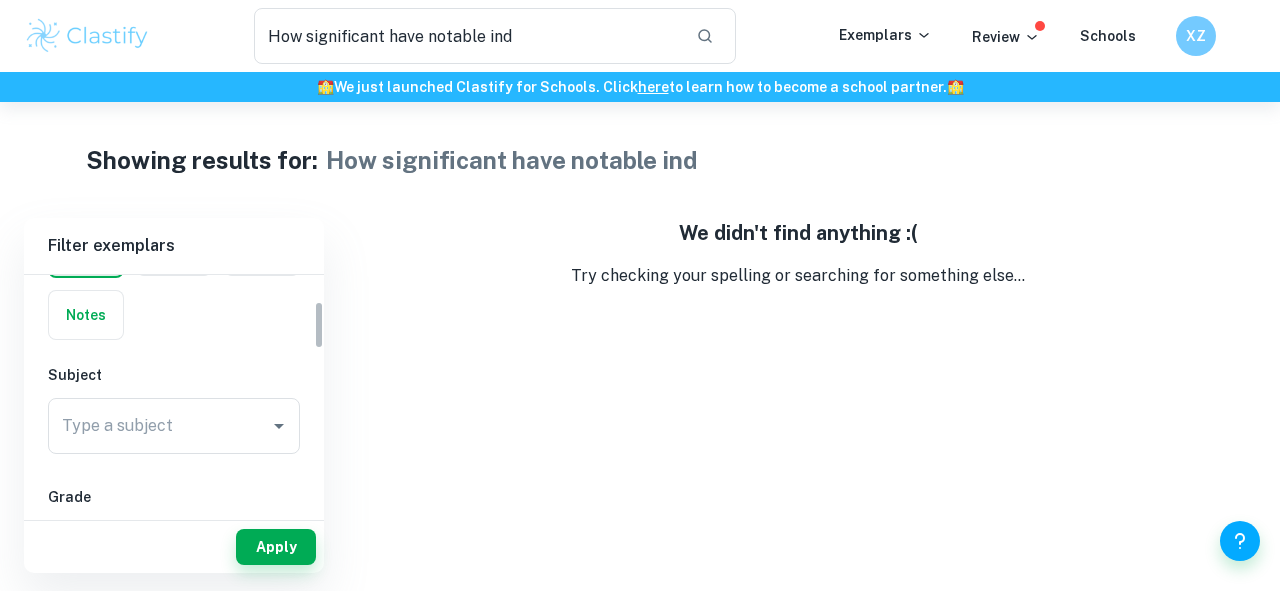 scroll, scrollTop: 0, scrollLeft: 0, axis: both 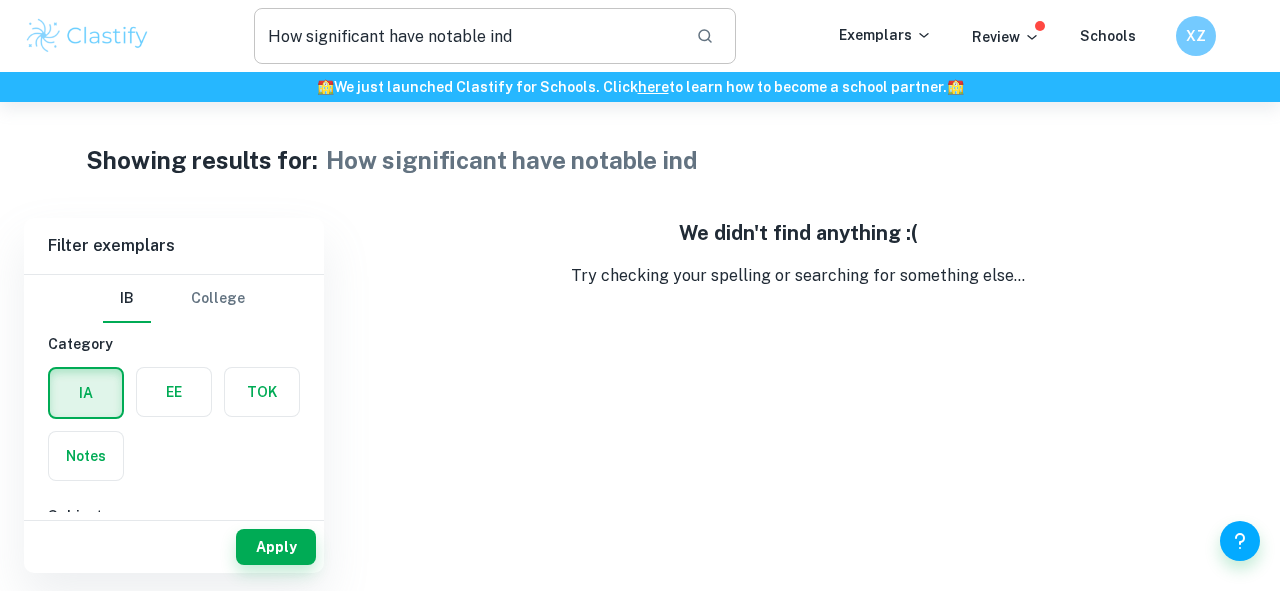 click on "How significant have notable ind" at bounding box center [467, 36] 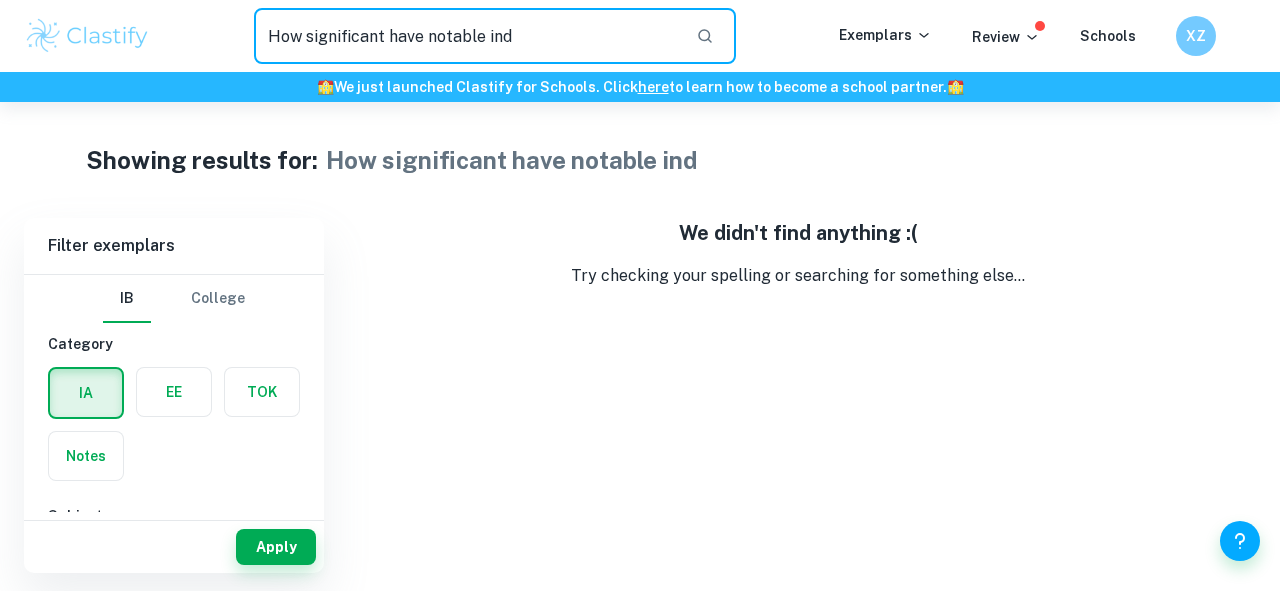 click on "How significant have notable ind" at bounding box center (467, 36) 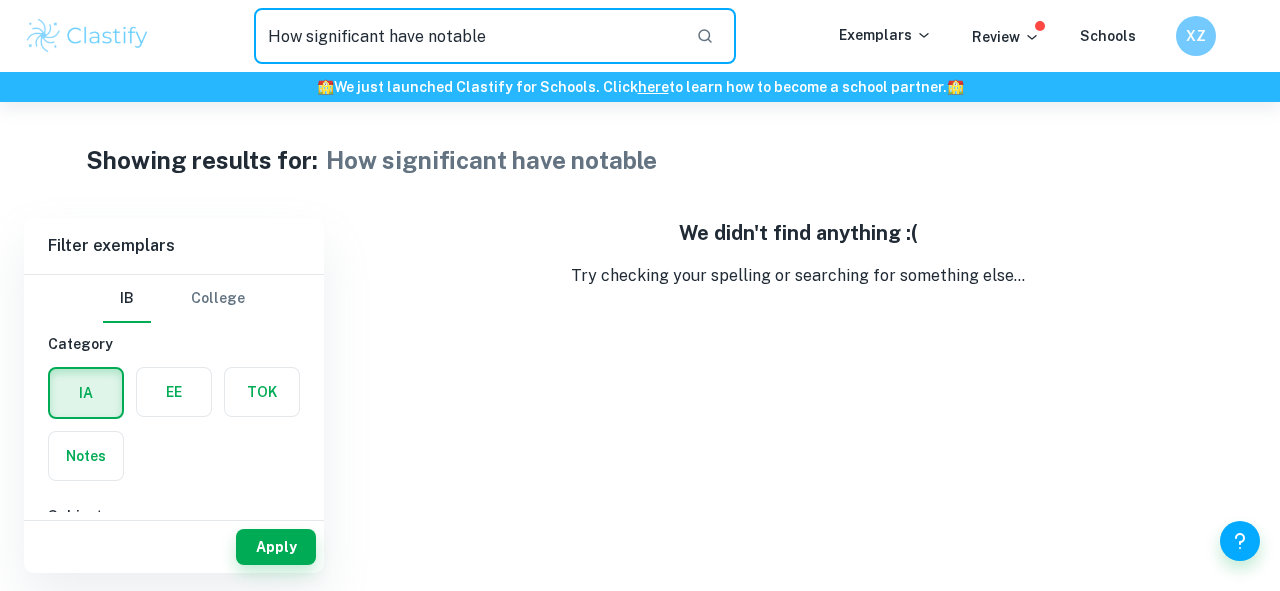 drag, startPoint x: 422, startPoint y: 32, endPoint x: 207, endPoint y: 46, distance: 215.45534 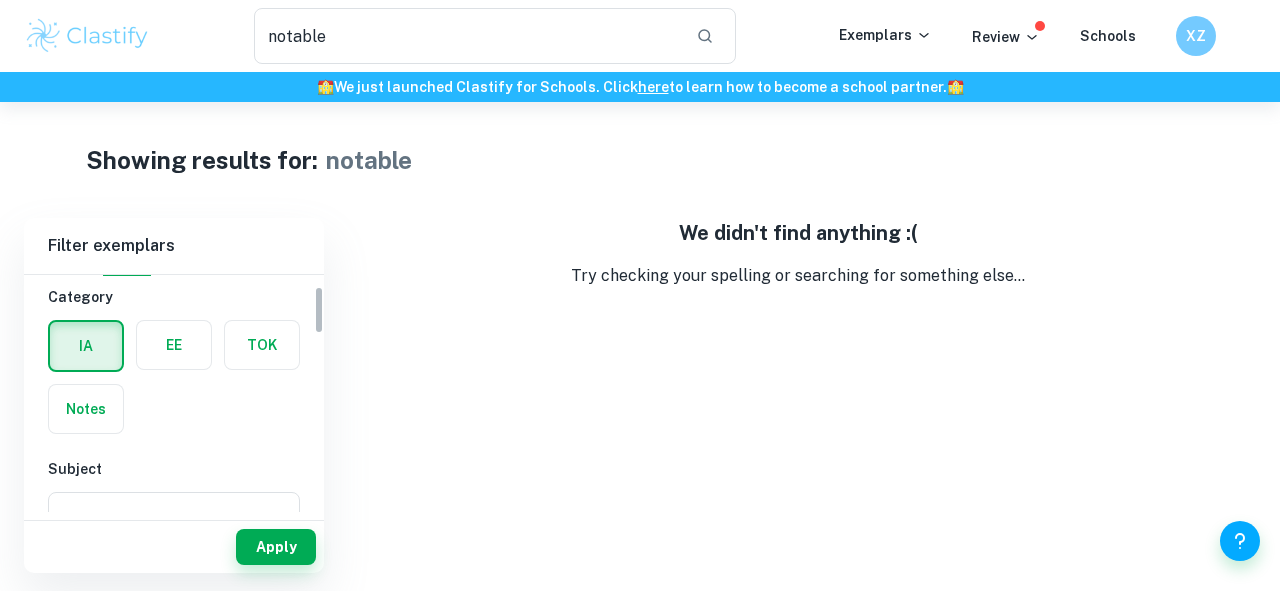 scroll, scrollTop: 55, scrollLeft: 0, axis: vertical 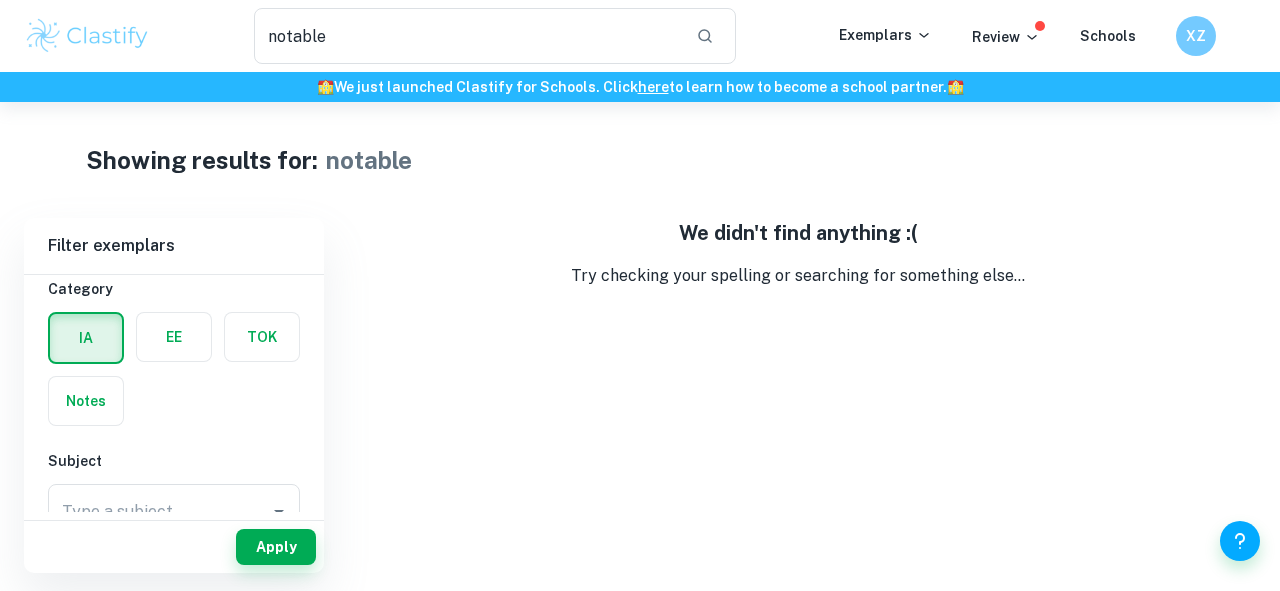 click at bounding box center [262, 337] 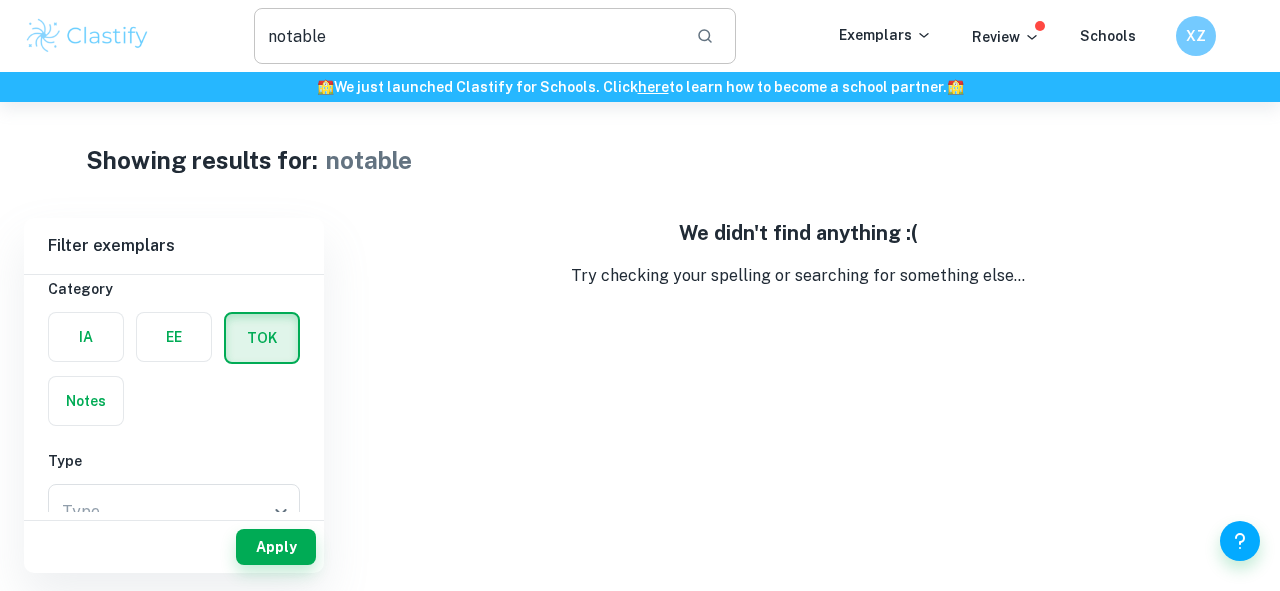 click 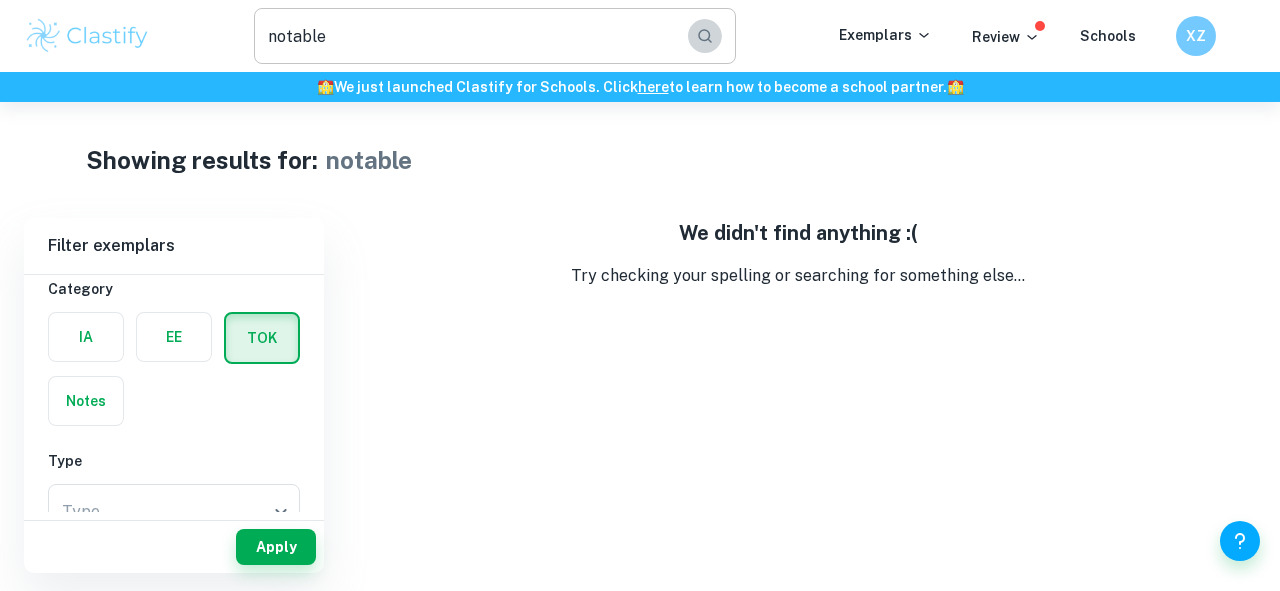 click 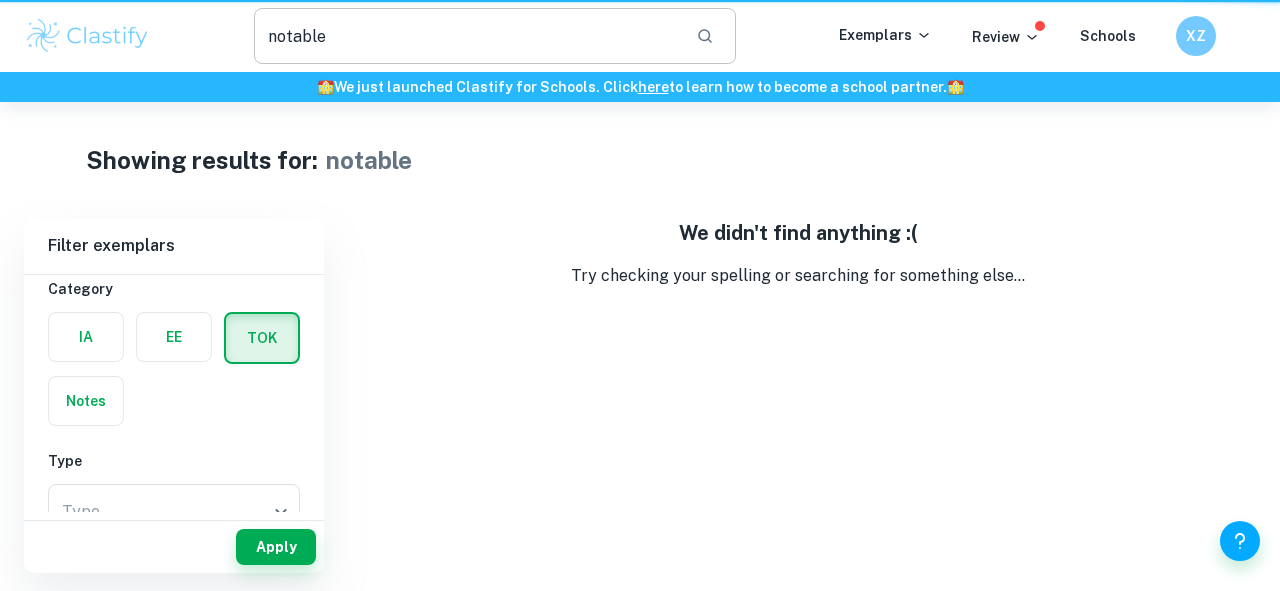 click 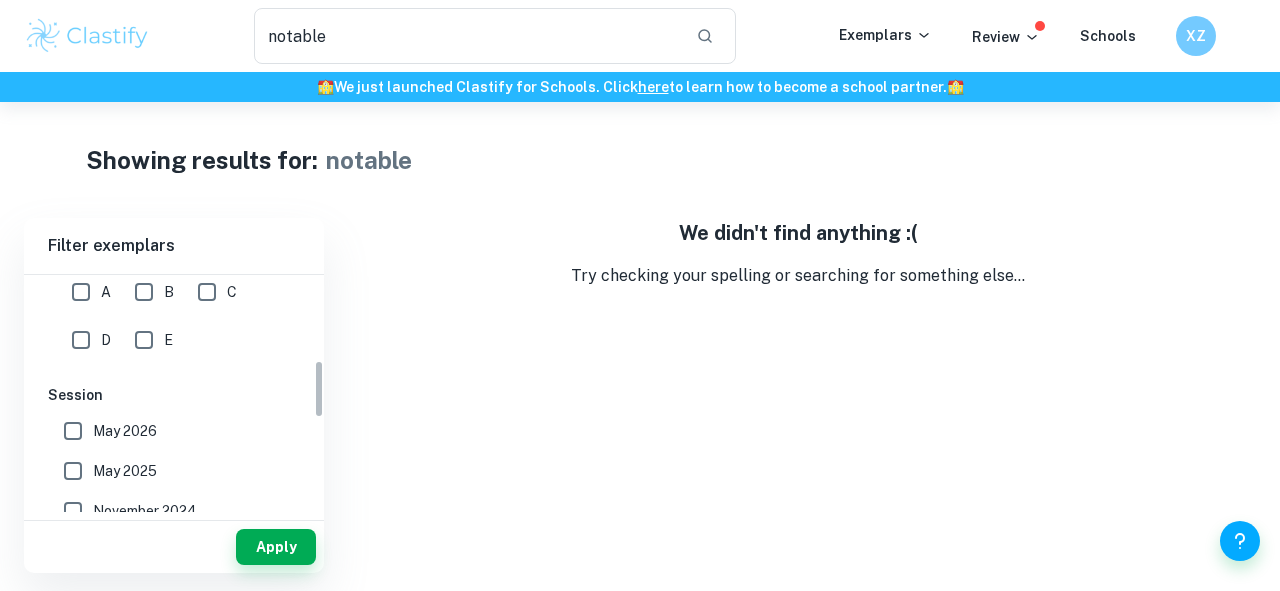scroll, scrollTop: 406, scrollLeft: 0, axis: vertical 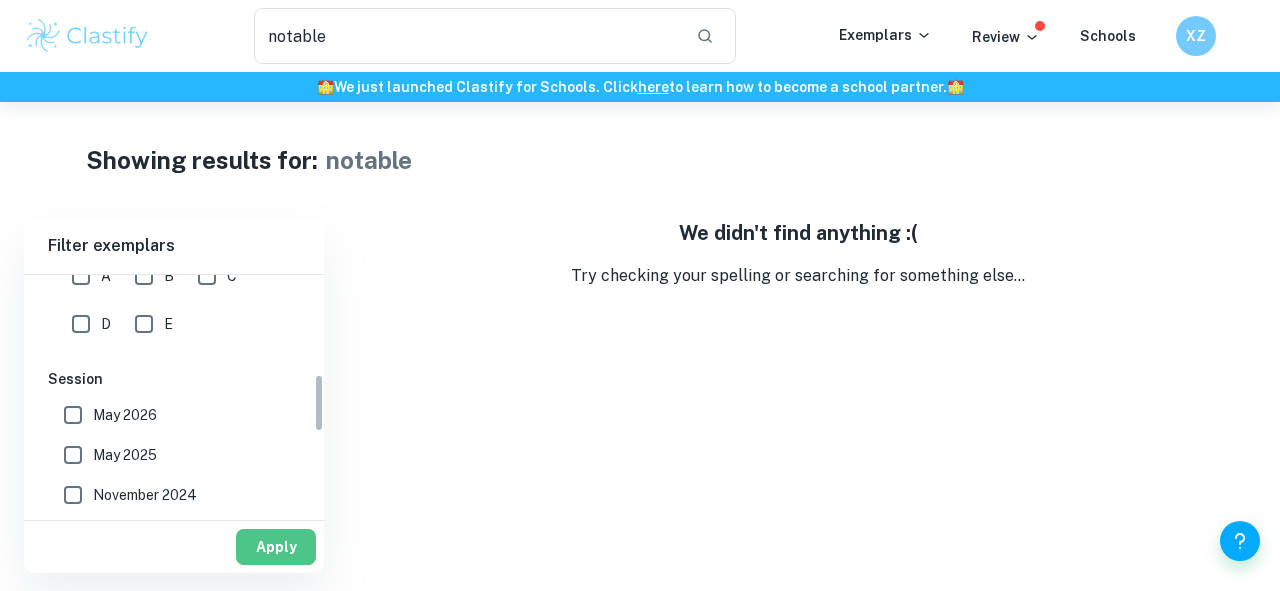click on "Apply" at bounding box center [276, 547] 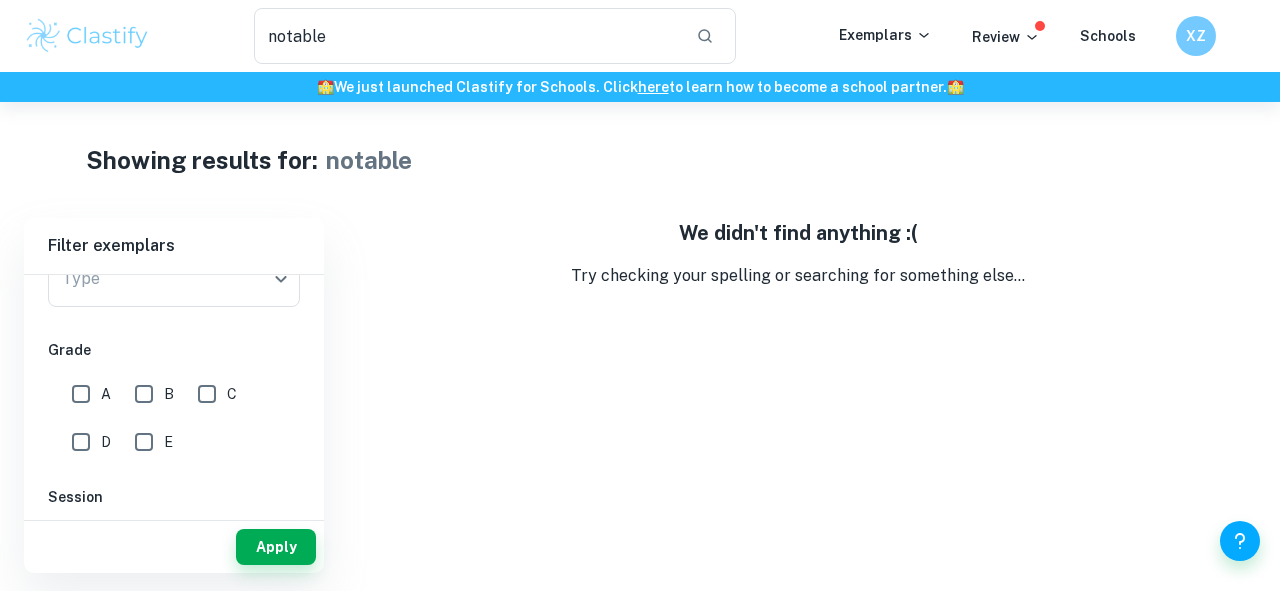 scroll, scrollTop: 0, scrollLeft: 0, axis: both 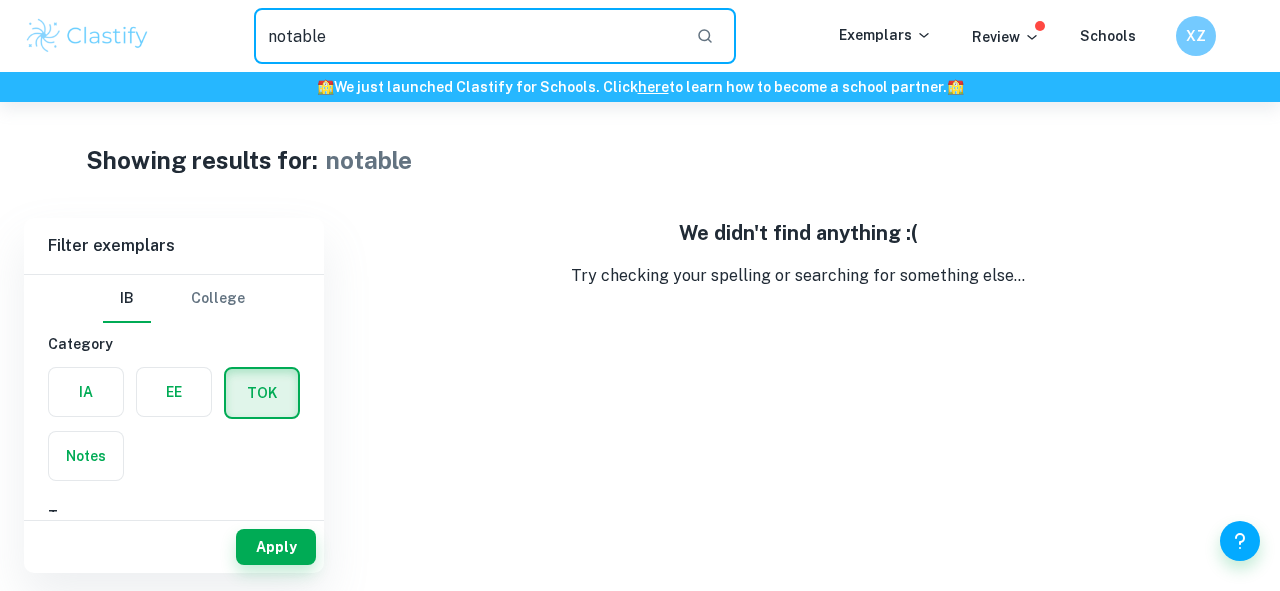drag, startPoint x: 414, startPoint y: 39, endPoint x: 86, endPoint y: 47, distance: 328.09753 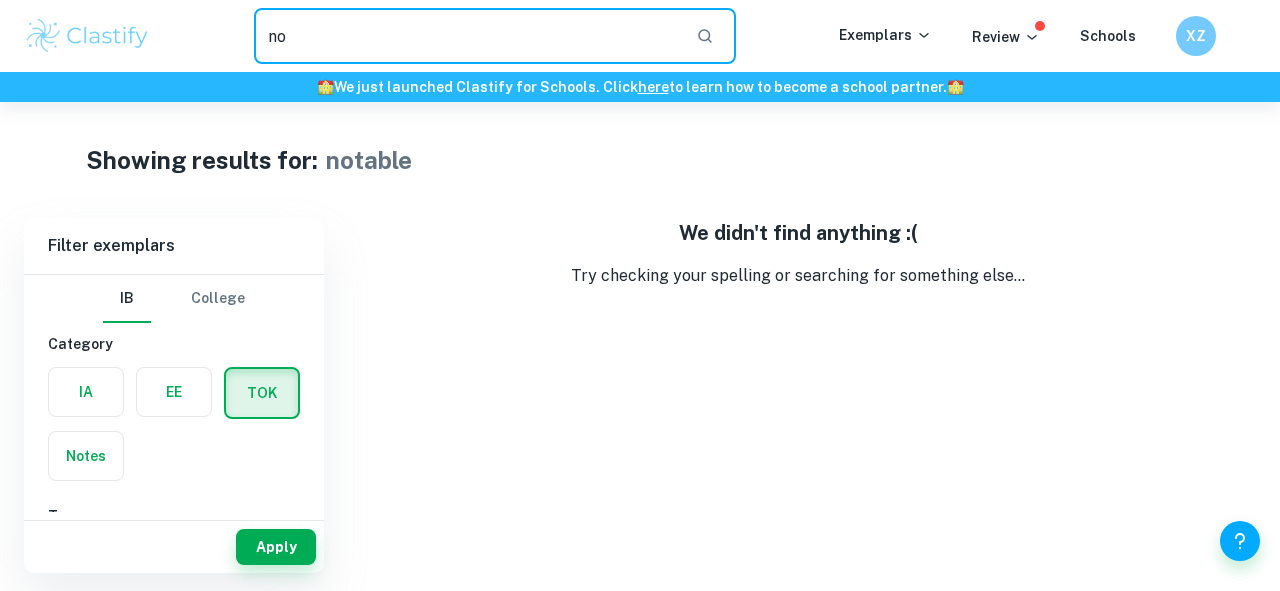 type on "n" 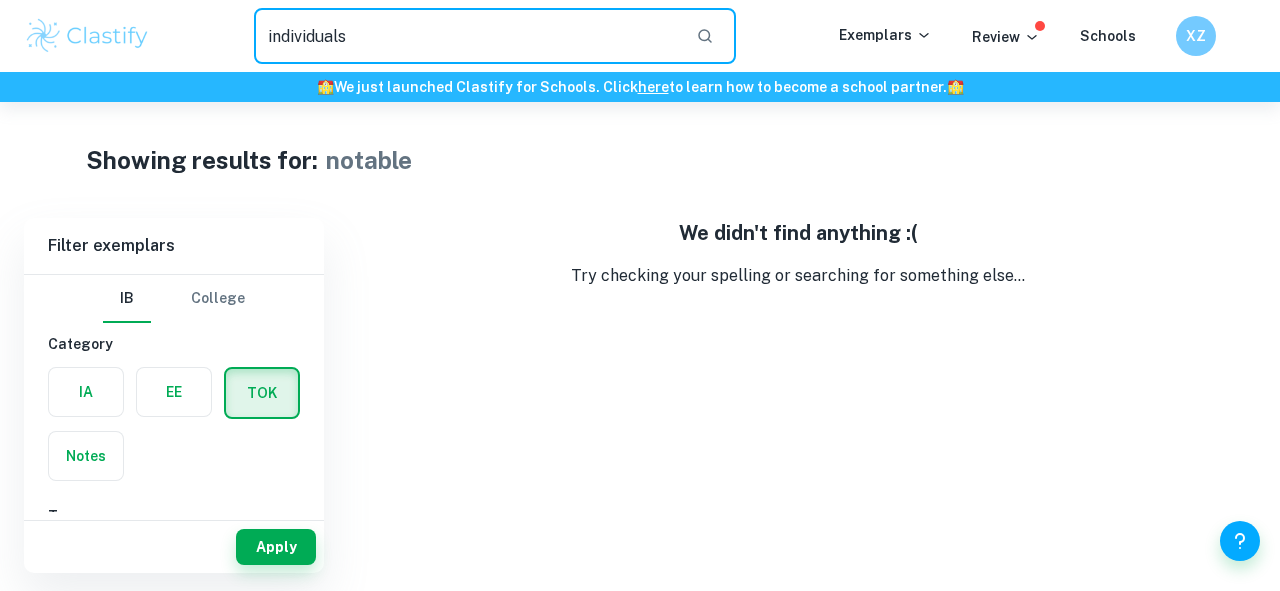 type on "individuals" 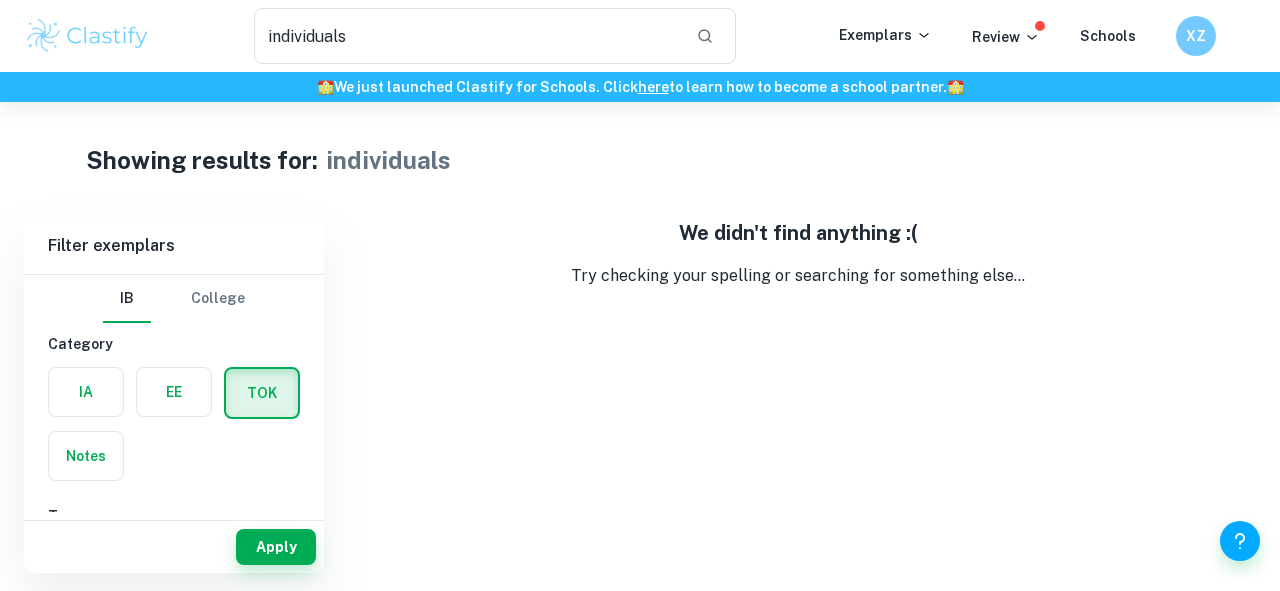 click at bounding box center (86, 392) 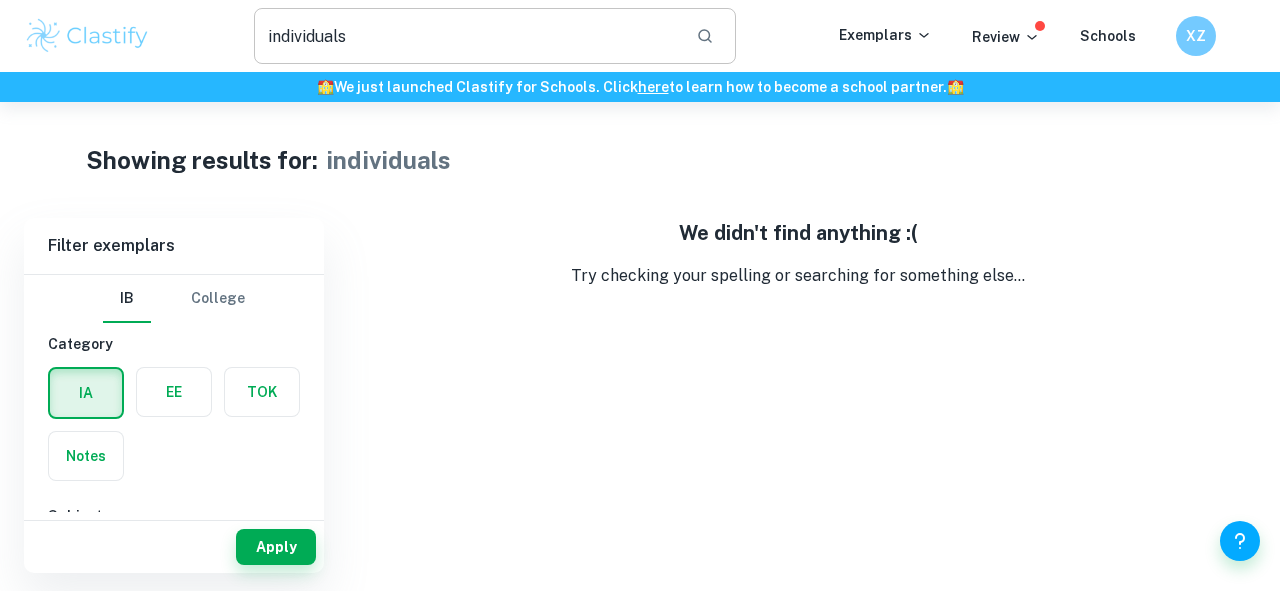 click 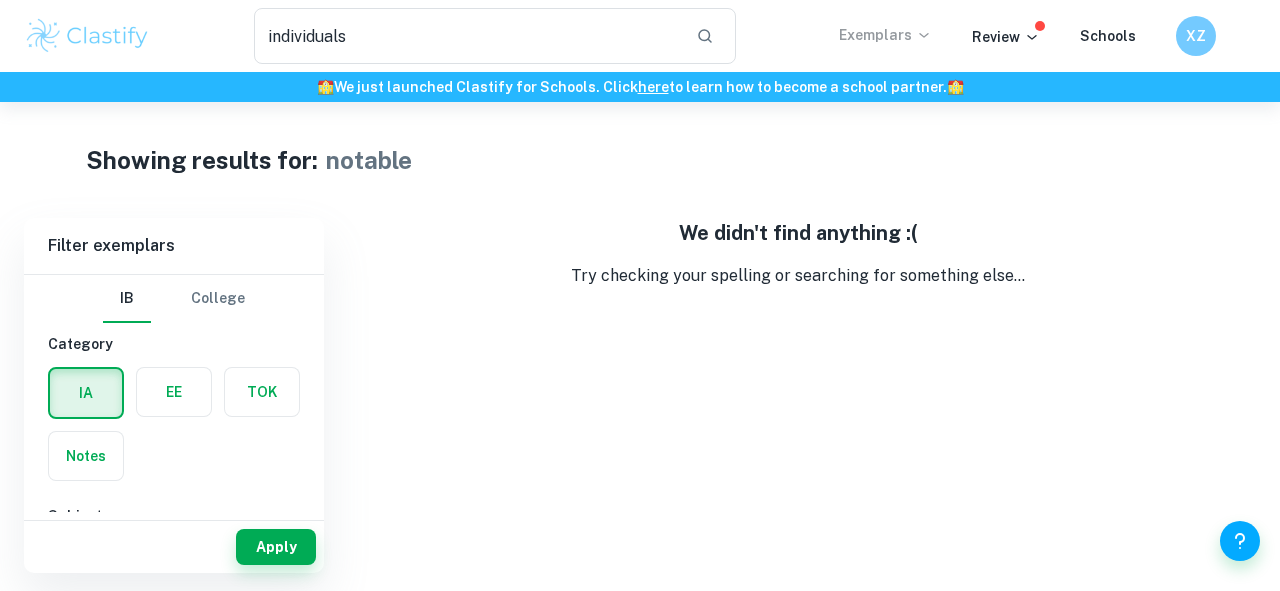click on "Exemplars" at bounding box center (885, 35) 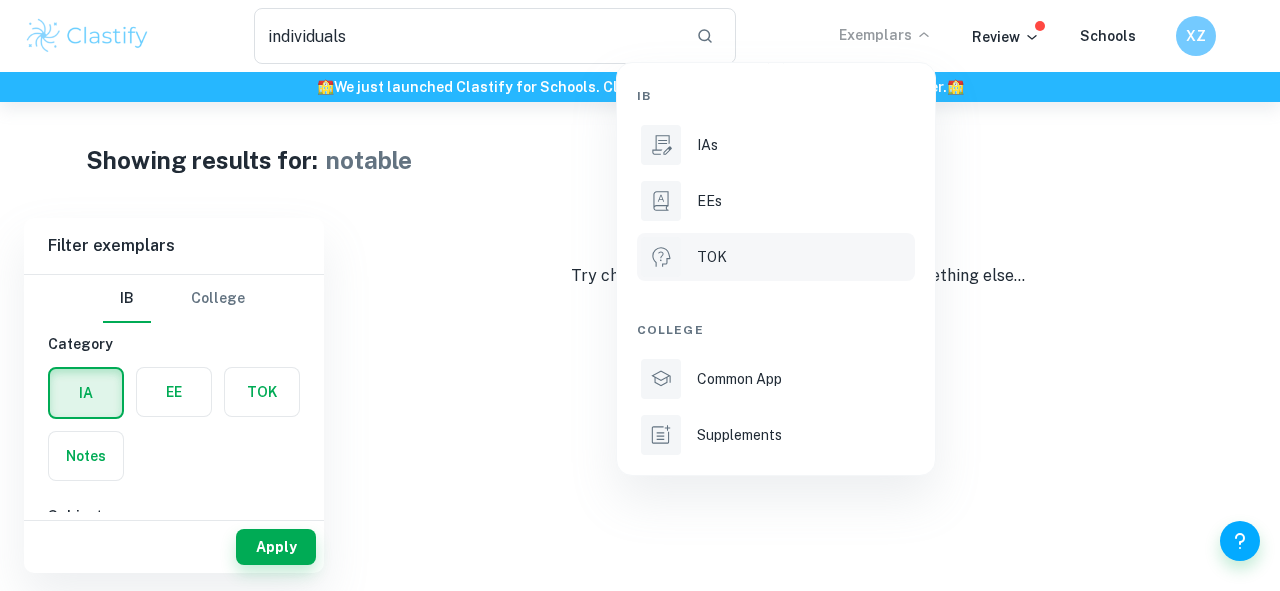 click on "TOK" at bounding box center (712, 257) 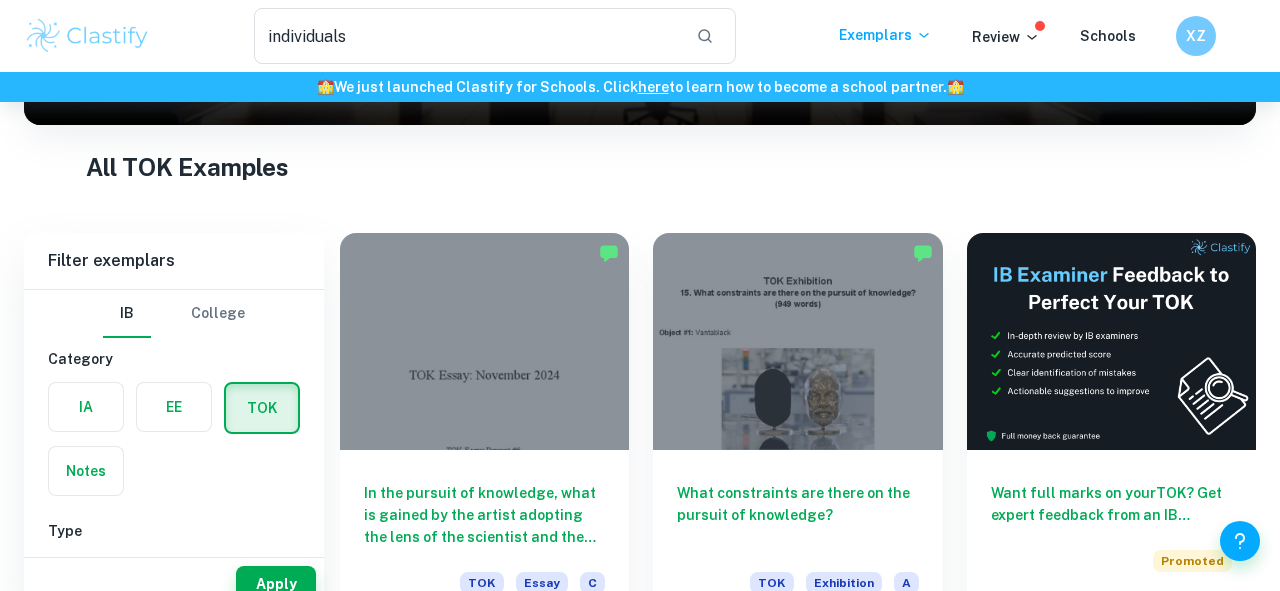 scroll, scrollTop: 164, scrollLeft: 0, axis: vertical 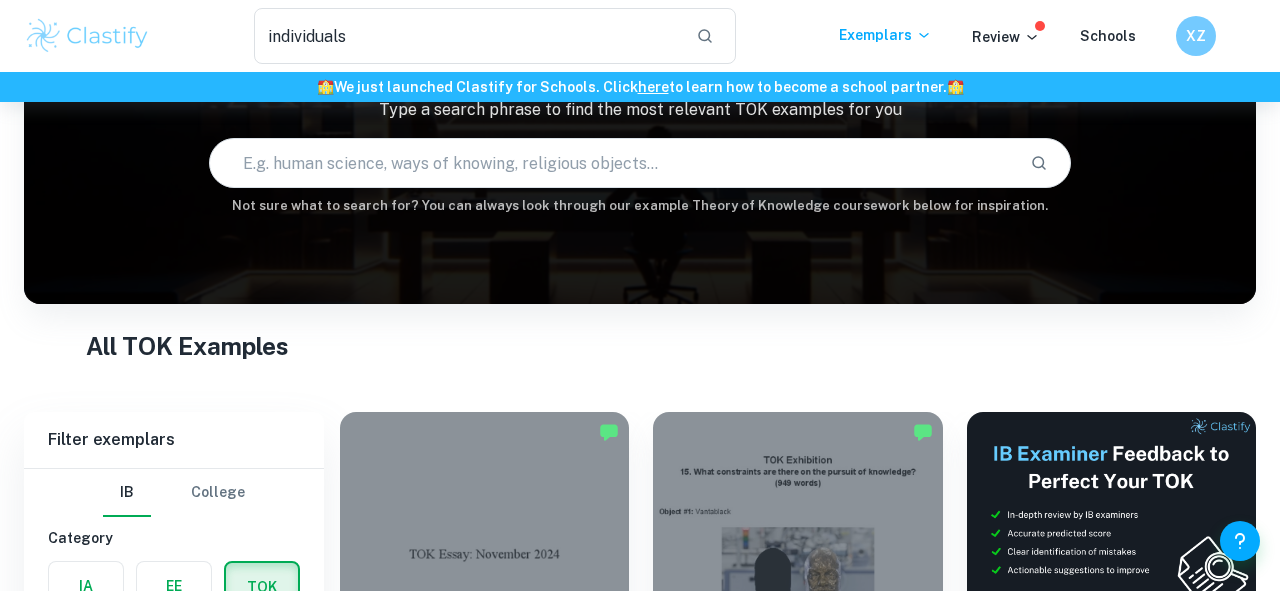 click at bounding box center (612, 163) 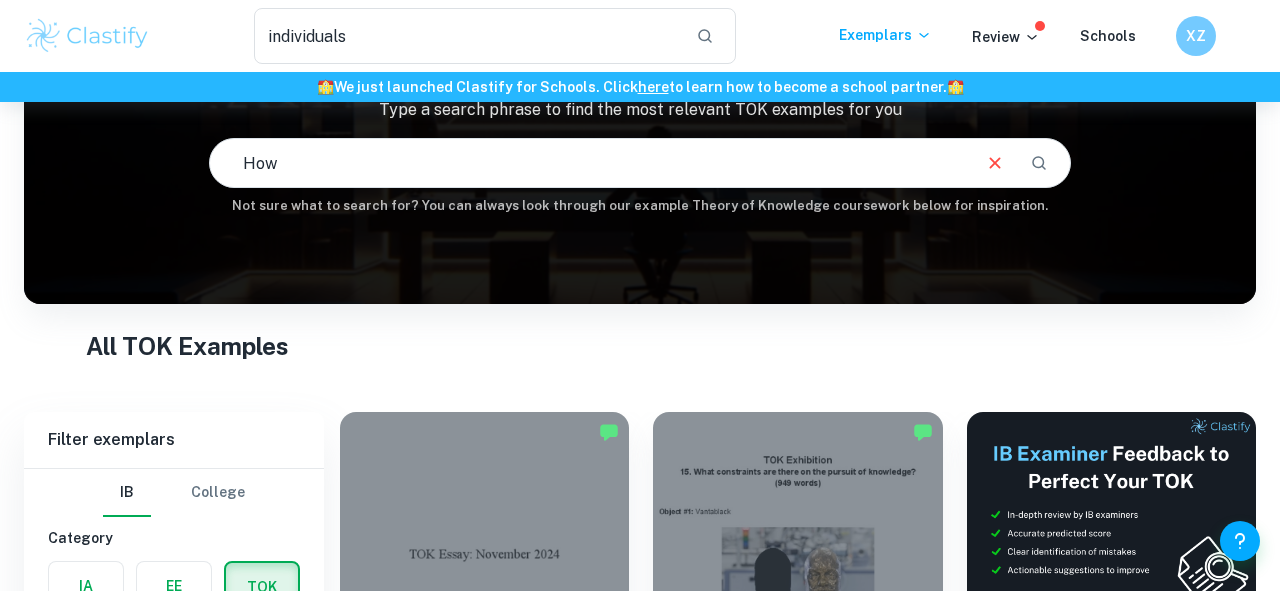 type on "How" 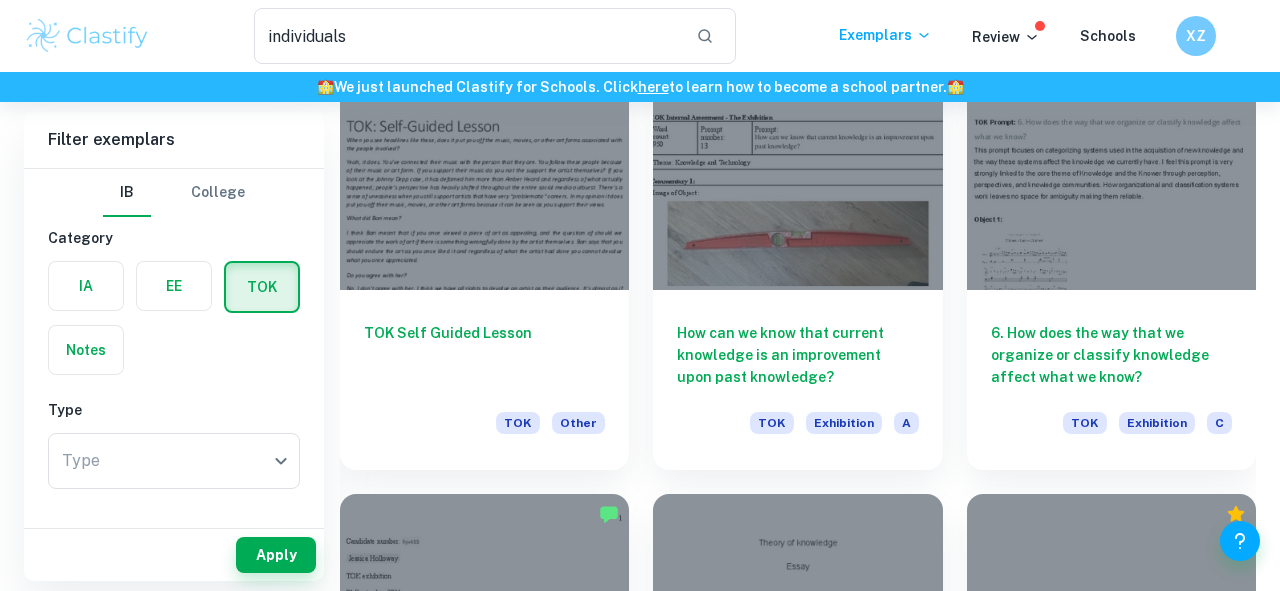 scroll, scrollTop: 4294, scrollLeft: 0, axis: vertical 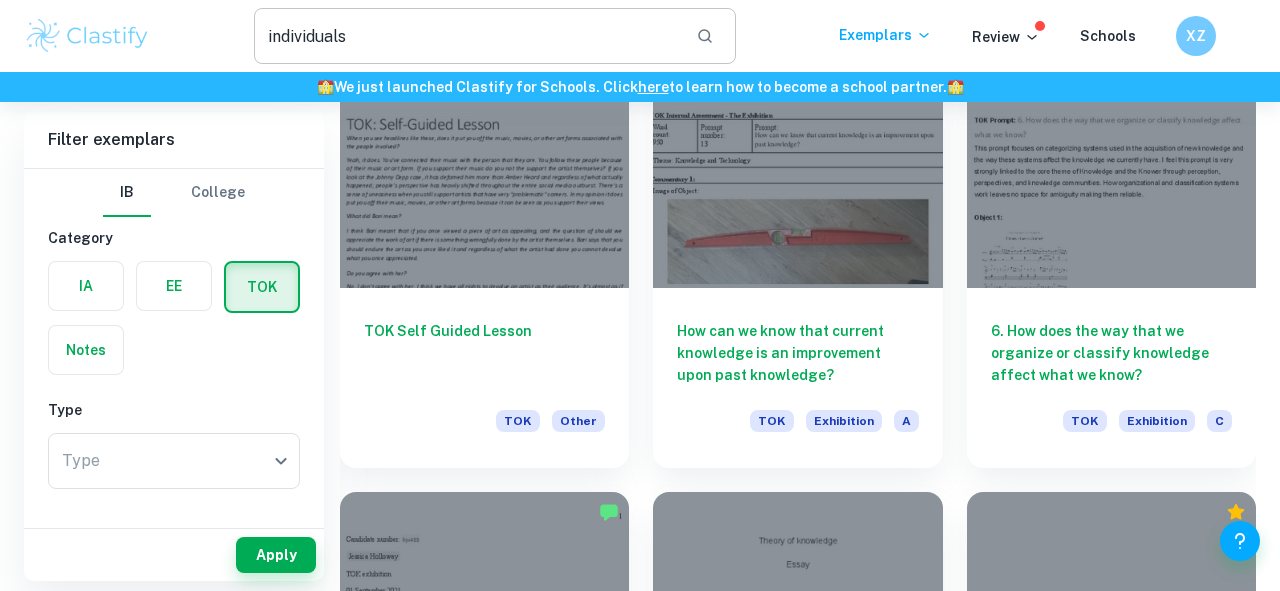 click on "individuals" at bounding box center (467, 36) 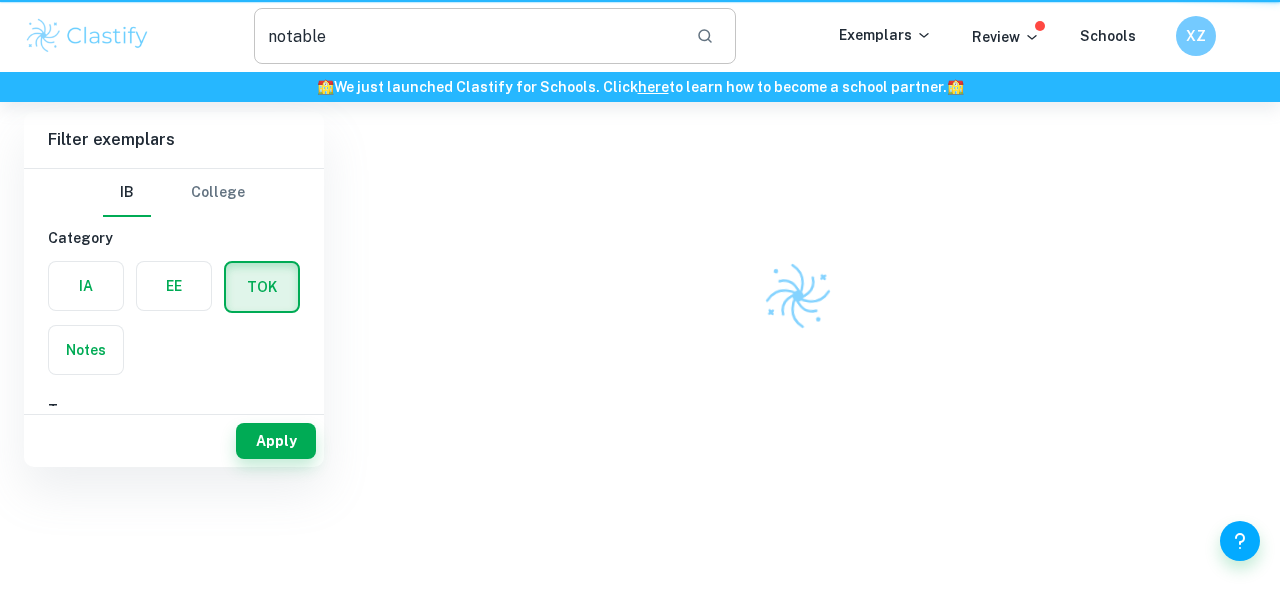 scroll, scrollTop: 0, scrollLeft: 0, axis: both 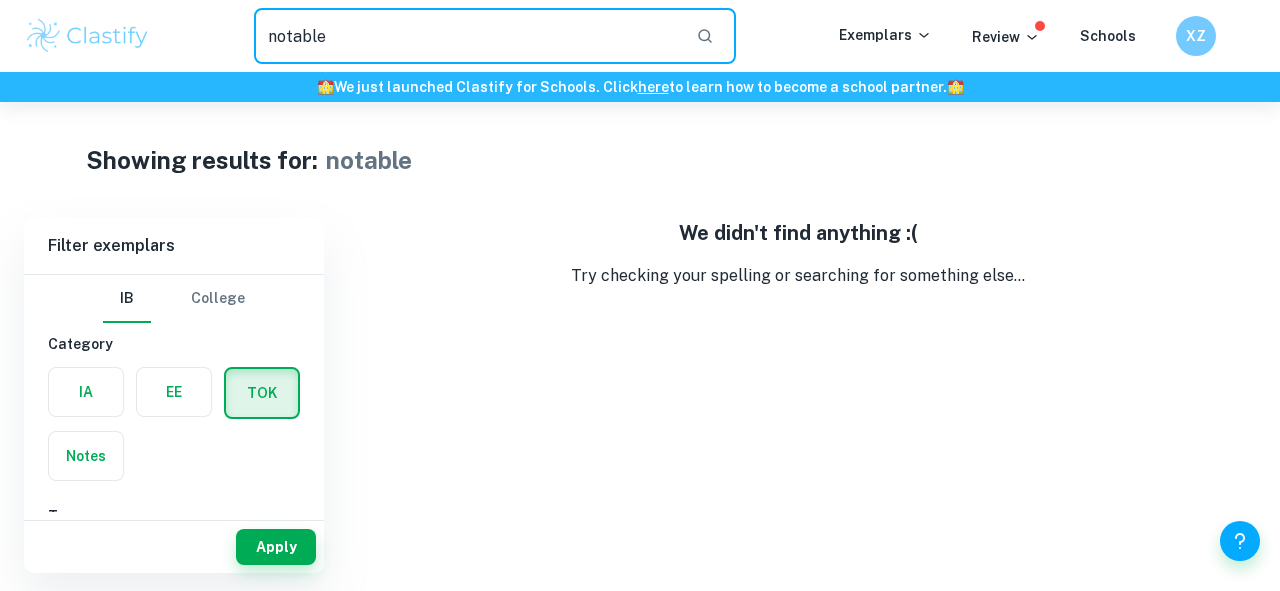 drag, startPoint x: 429, startPoint y: 29, endPoint x: 292, endPoint y: 32, distance: 137.03284 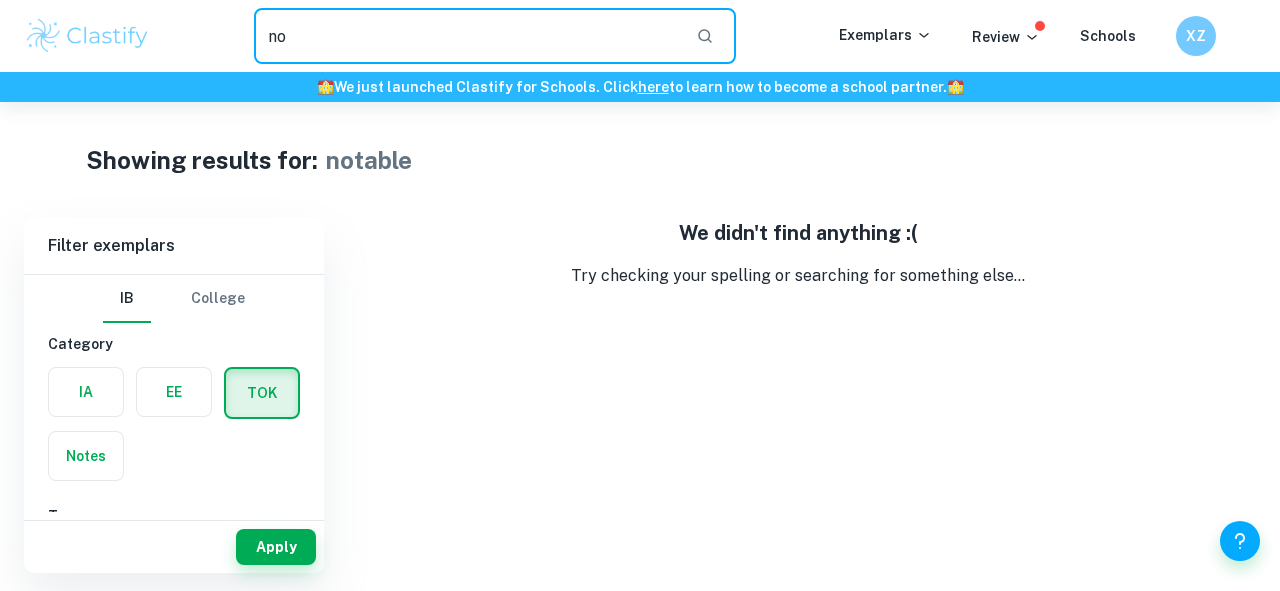 type on "n" 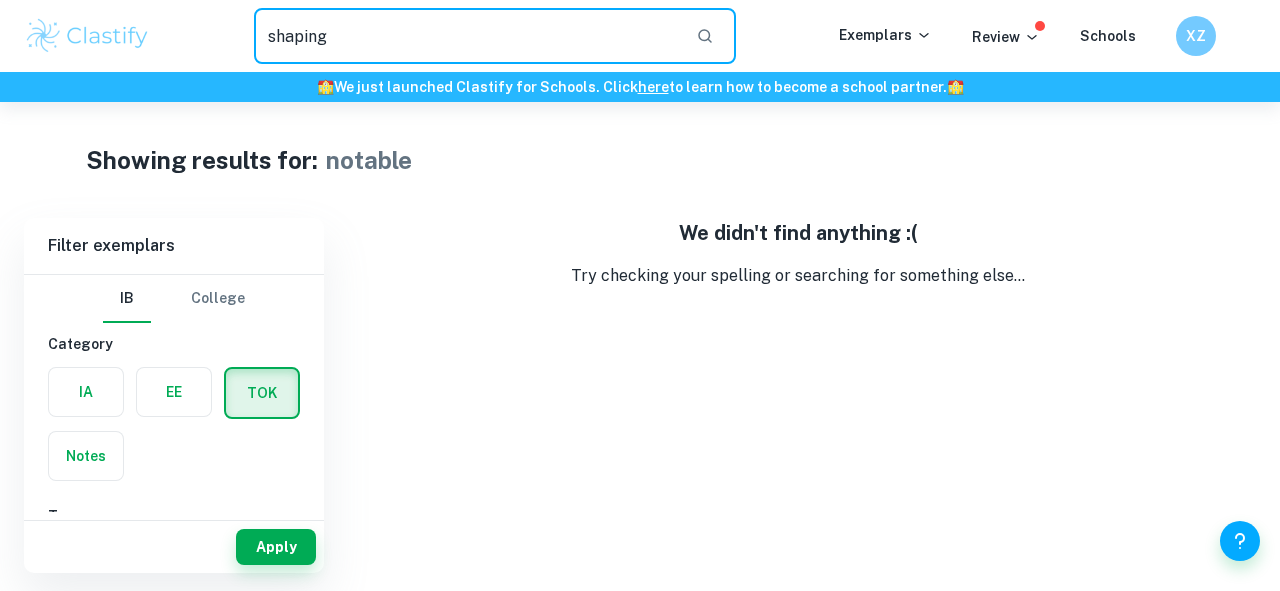 type on "shaping" 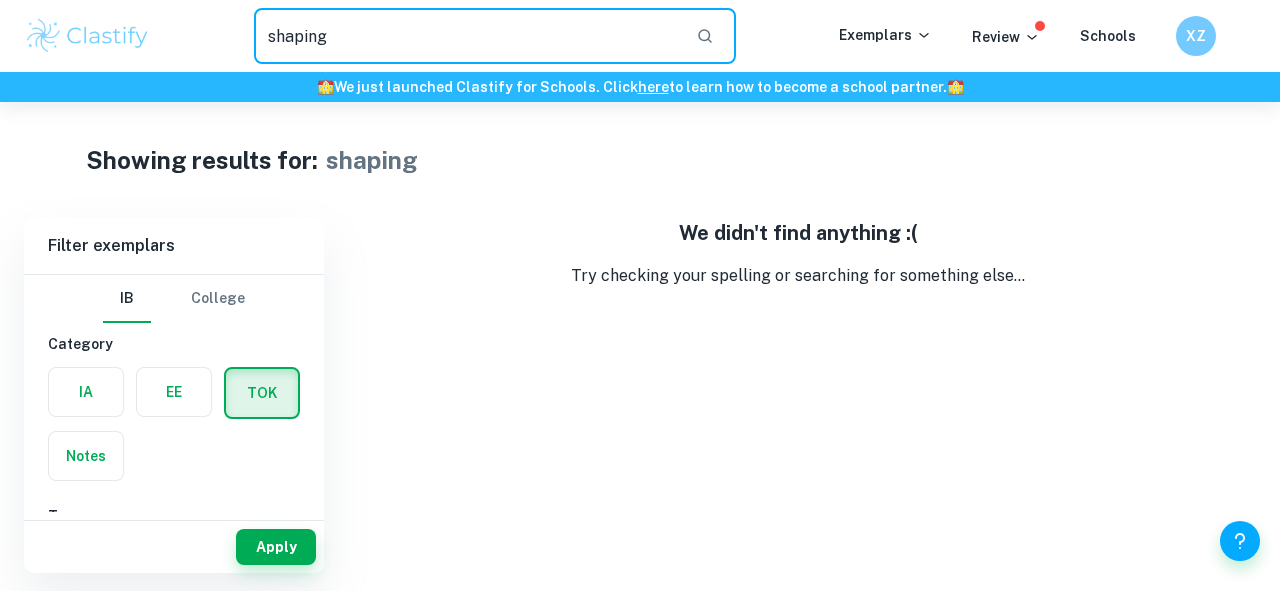 drag, startPoint x: 377, startPoint y: 45, endPoint x: 236, endPoint y: 44, distance: 141.00354 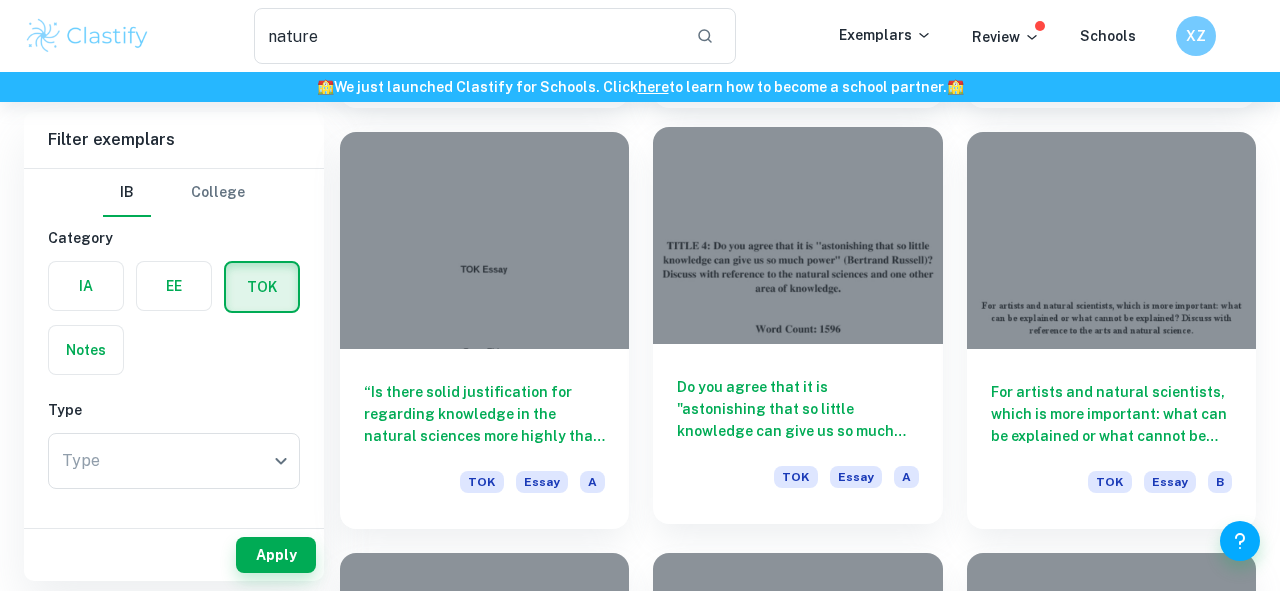 scroll, scrollTop: 1780, scrollLeft: 0, axis: vertical 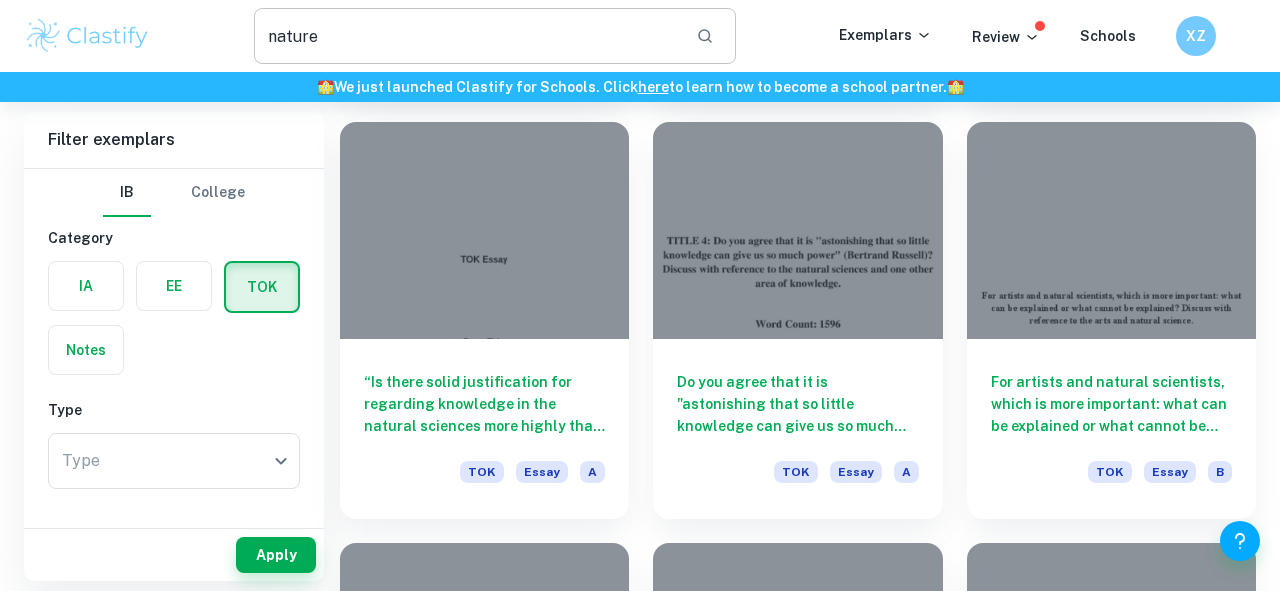 click 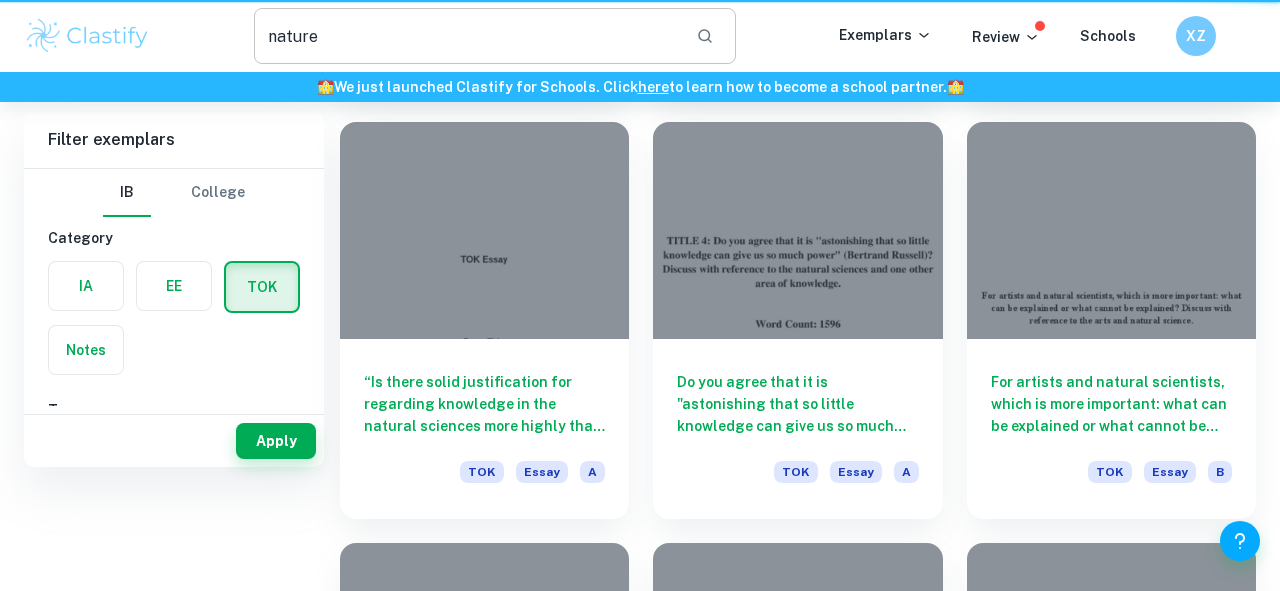 scroll, scrollTop: 0, scrollLeft: 0, axis: both 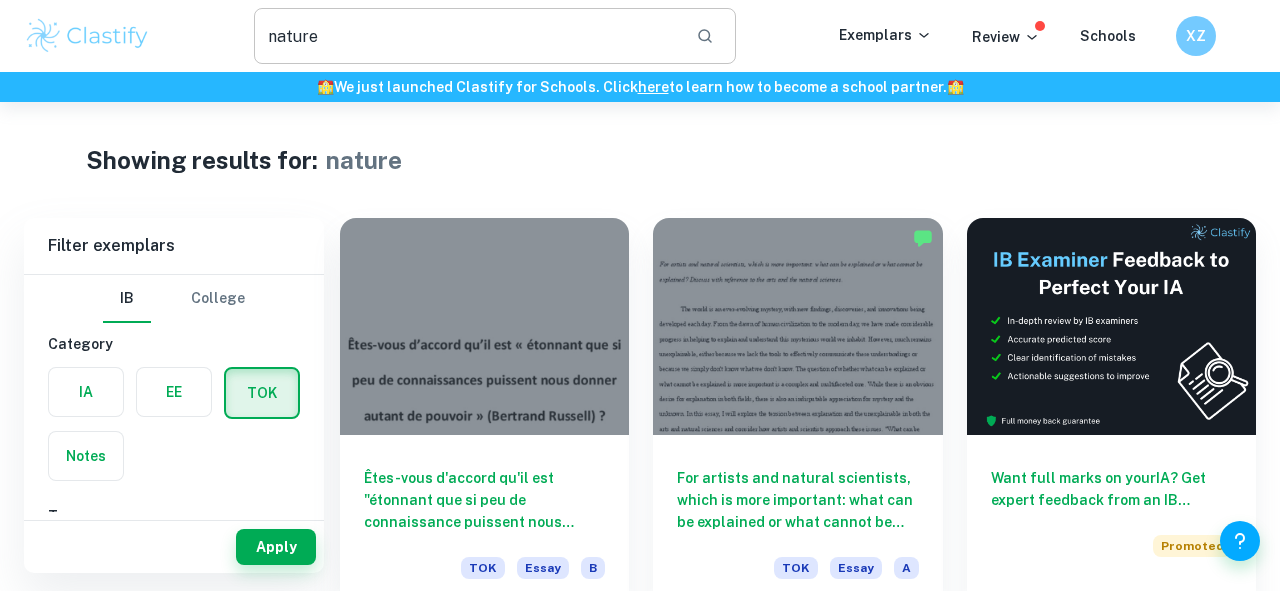 click on "nature" at bounding box center (467, 36) 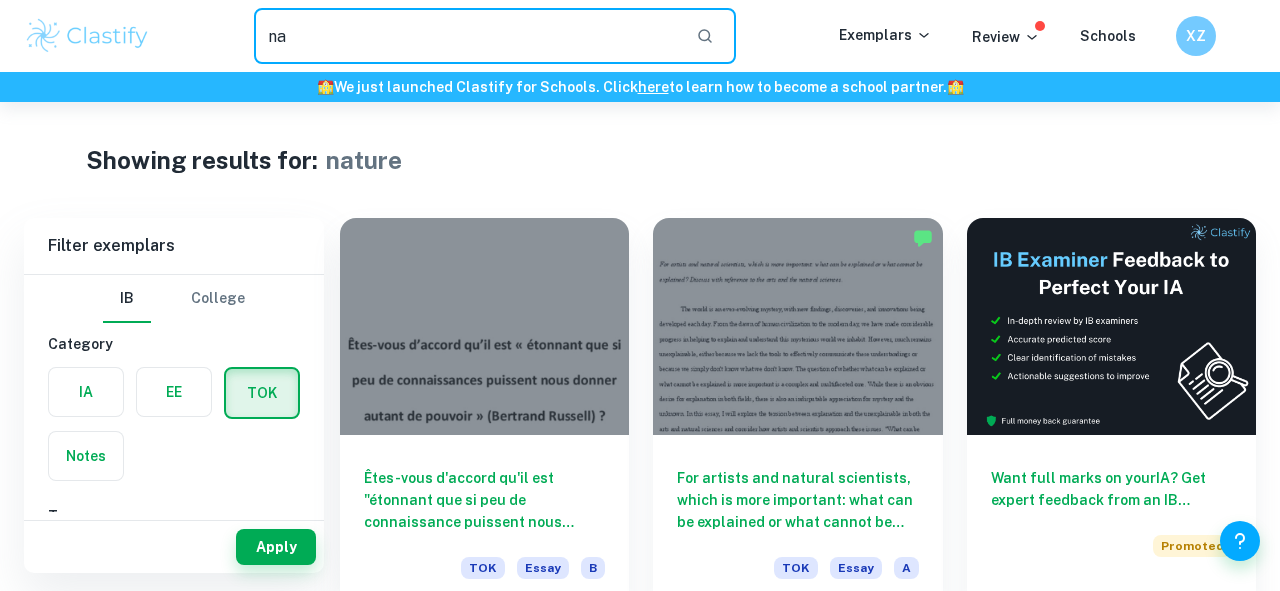 type on "n" 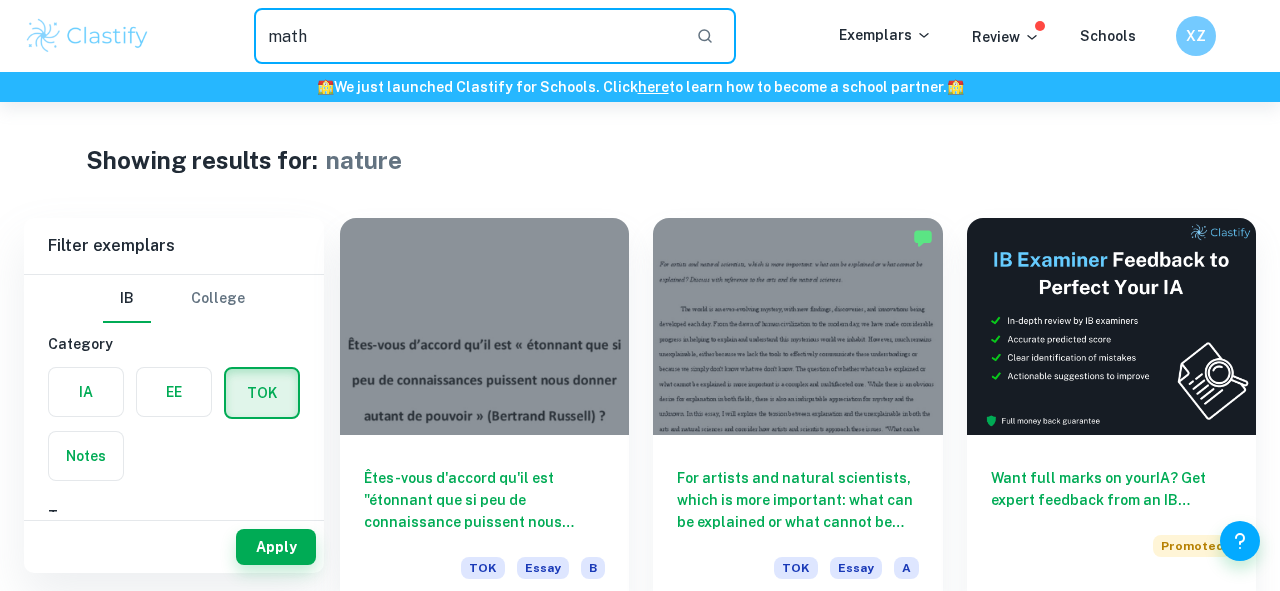 type on "math" 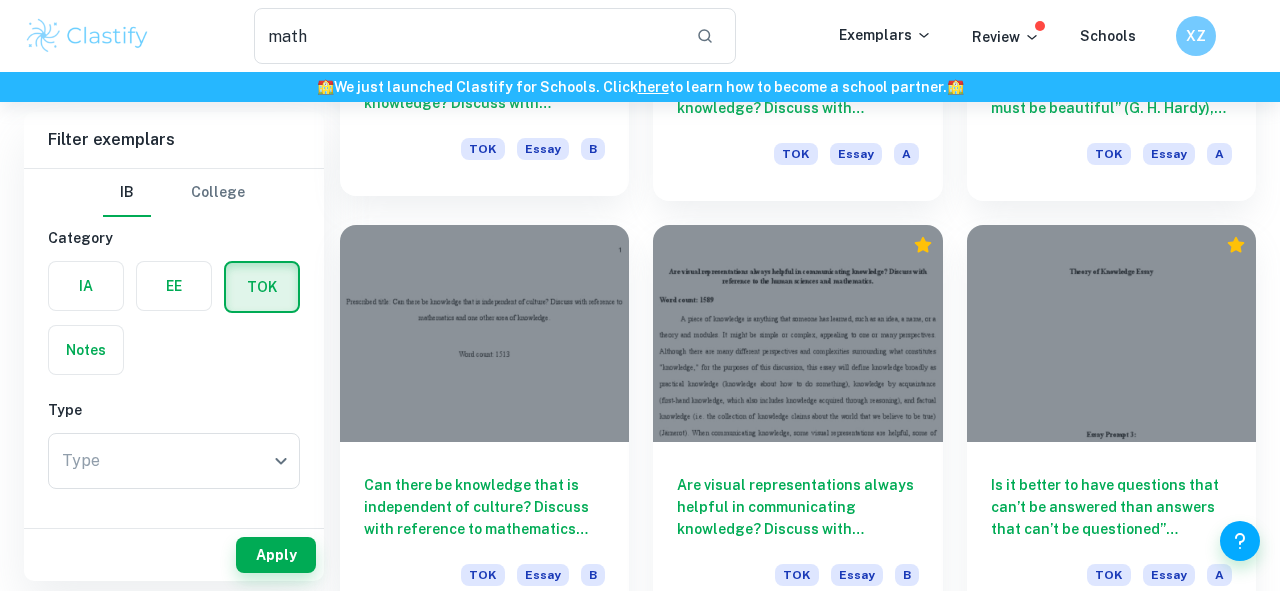 scroll, scrollTop: 2173, scrollLeft: 0, axis: vertical 